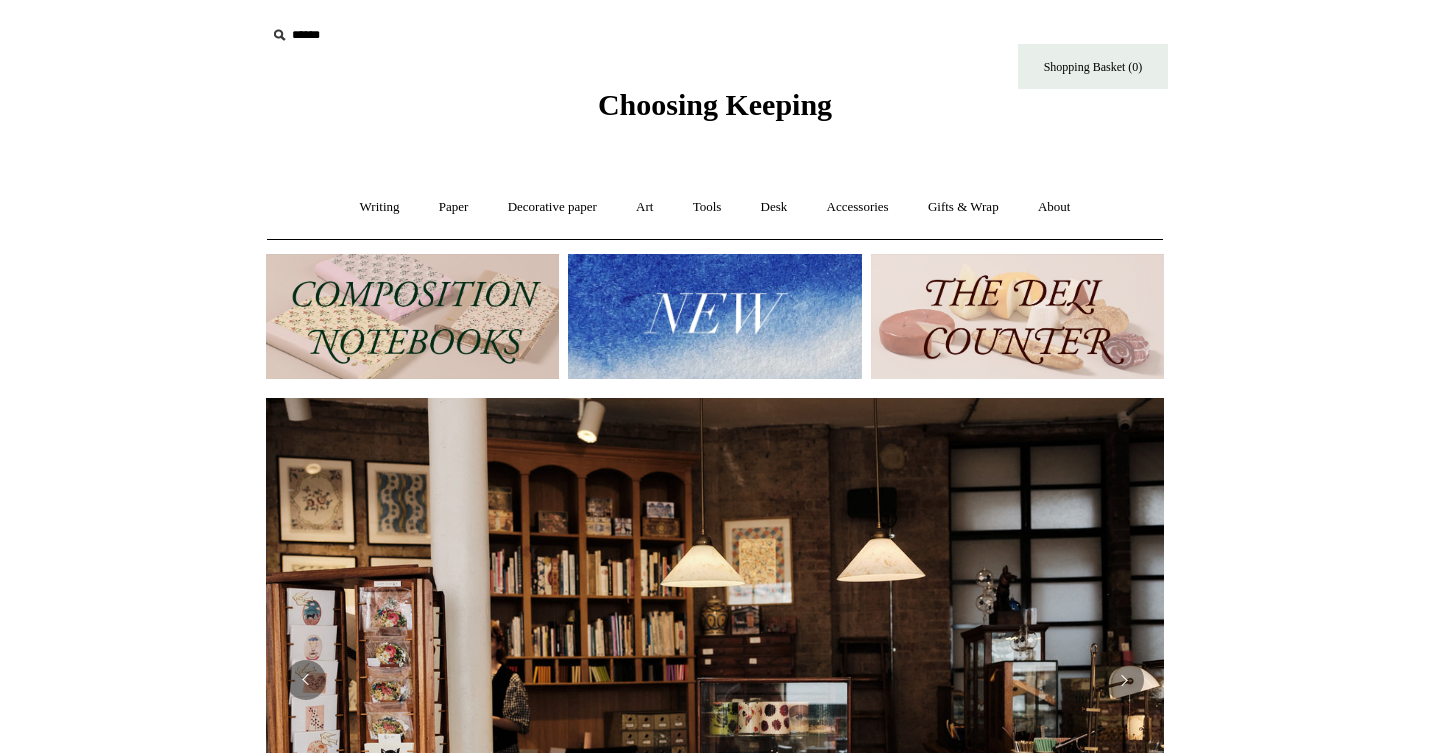 scroll, scrollTop: 0, scrollLeft: 0, axis: both 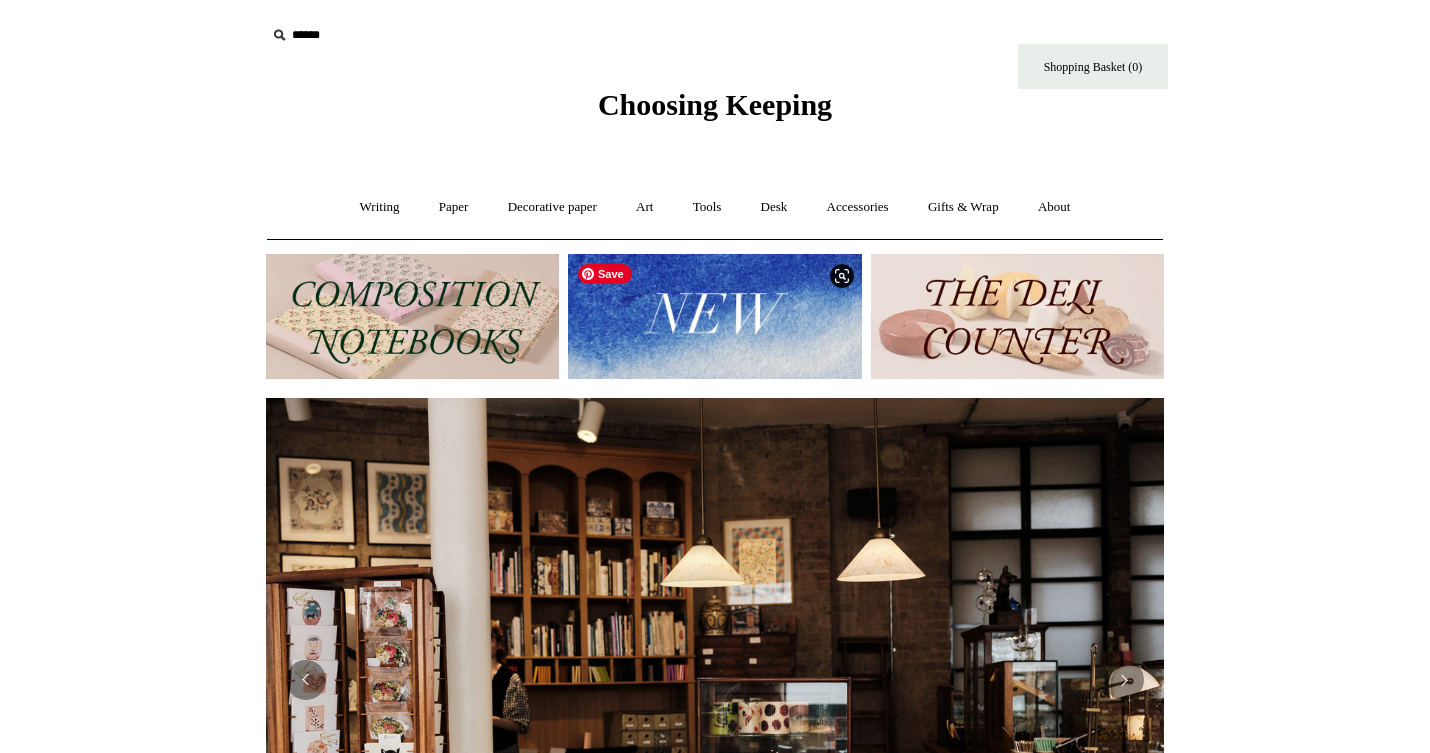 click at bounding box center (714, 316) 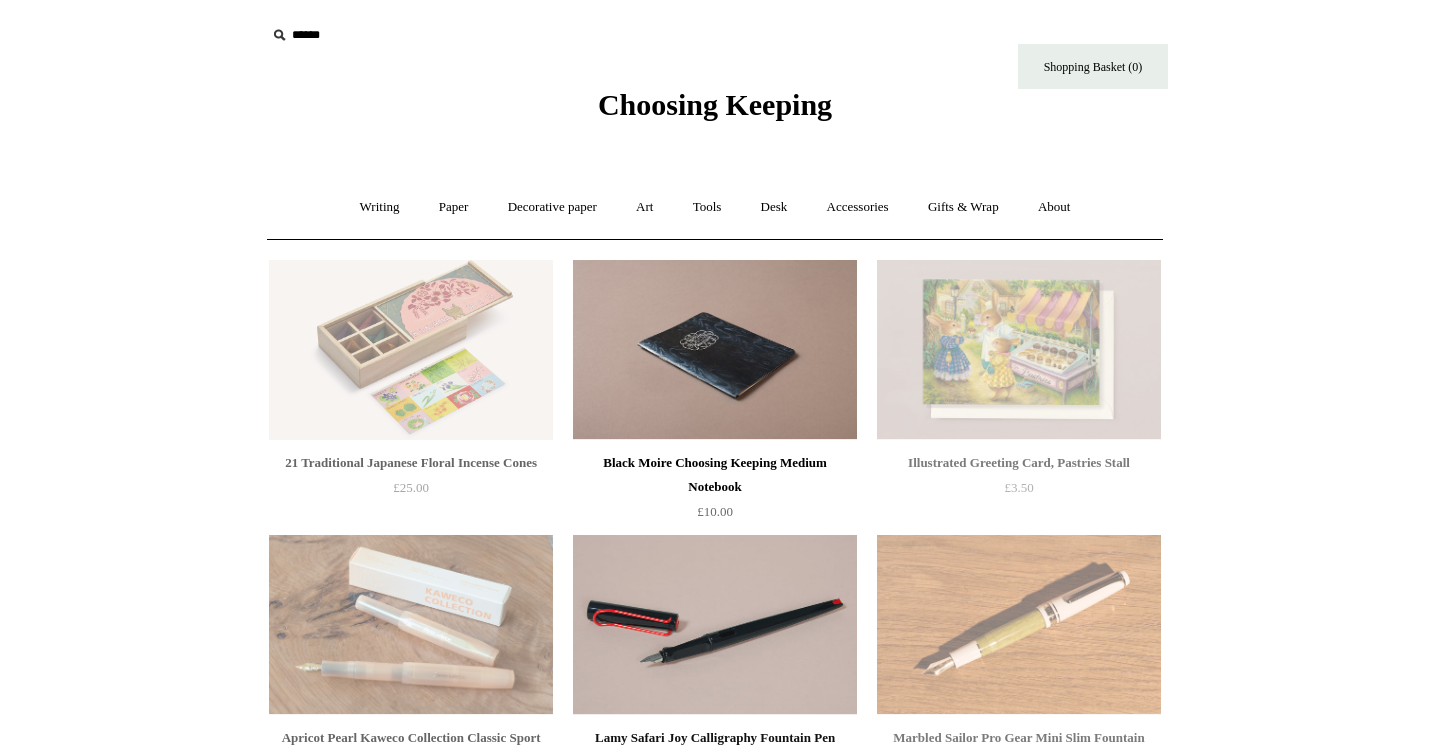 scroll, scrollTop: 0, scrollLeft: 0, axis: both 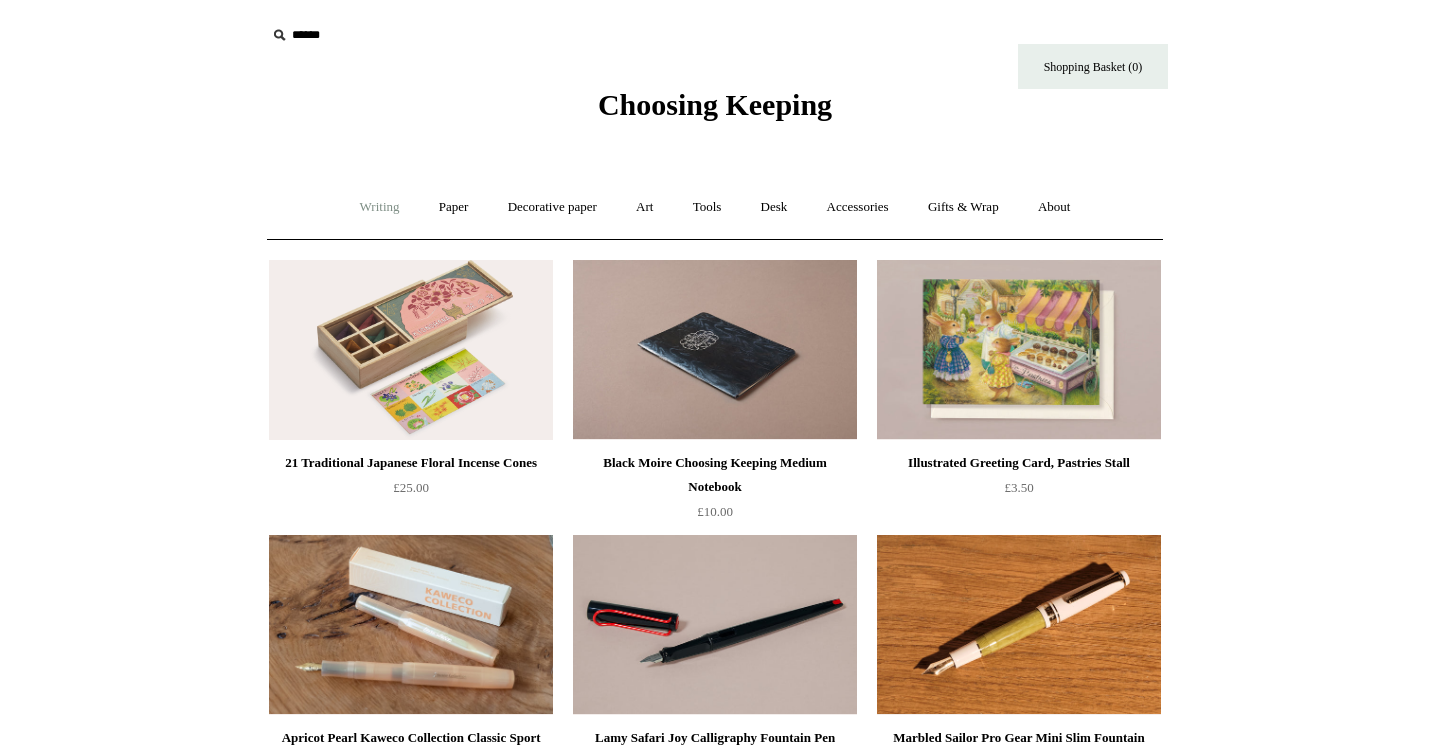 click on "Writing +" at bounding box center [380, 207] 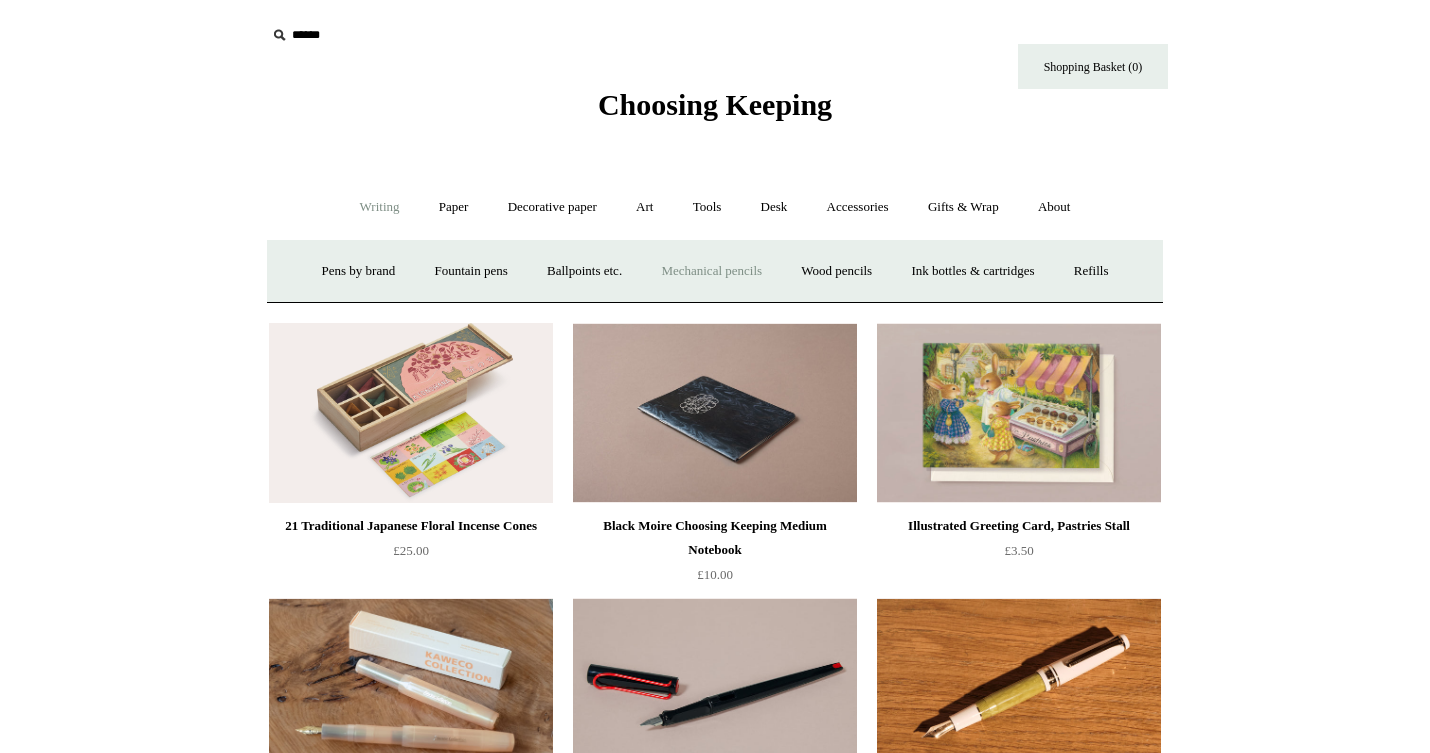 click on "Mechanical pencils +" at bounding box center (711, 271) 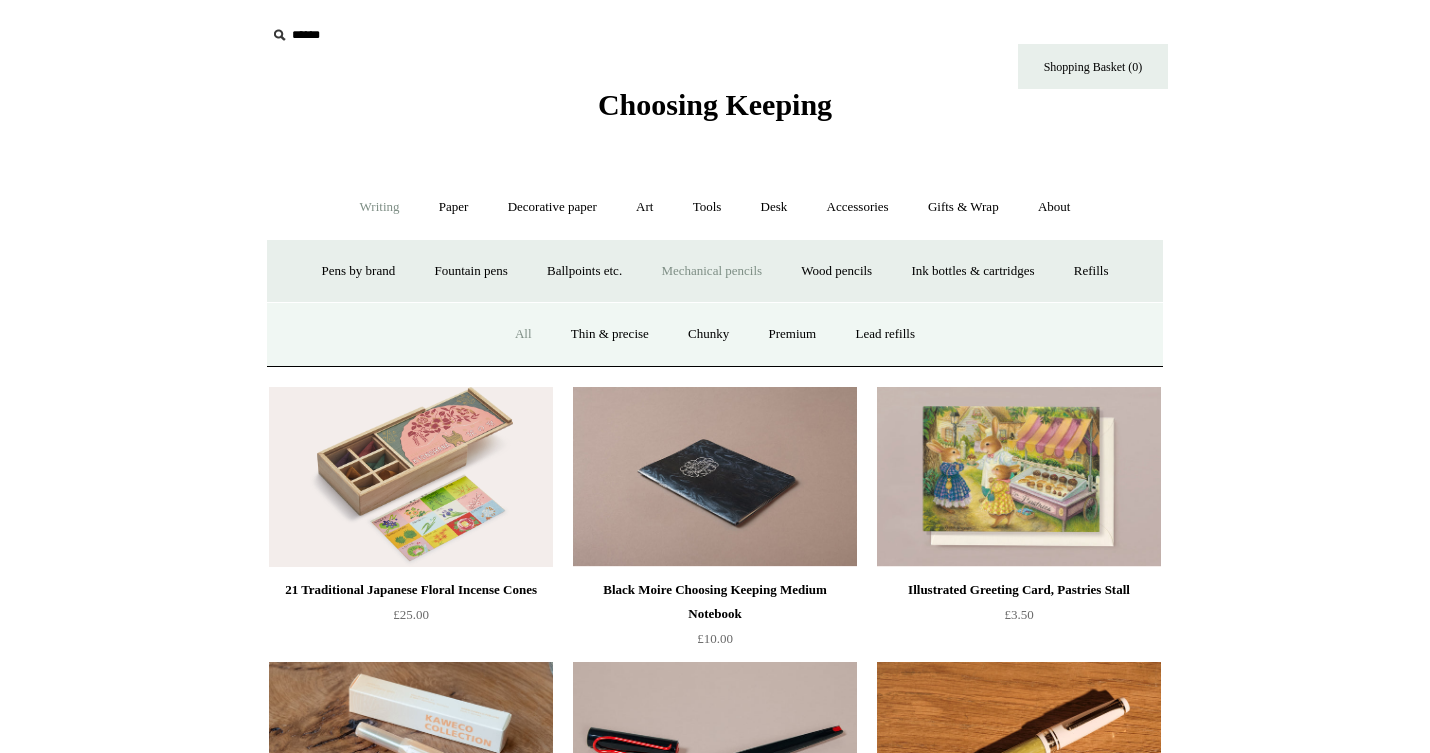 click on "All" at bounding box center (523, 334) 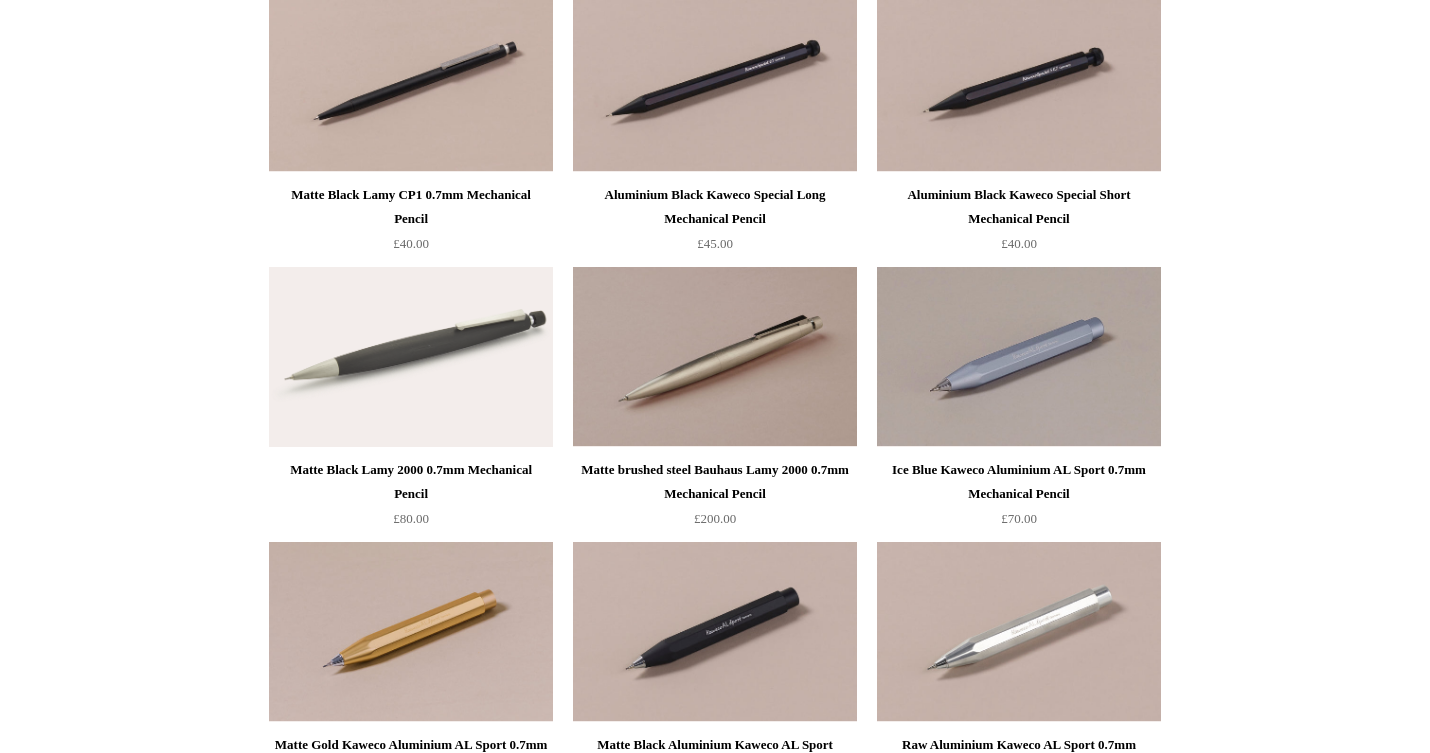 scroll, scrollTop: 0, scrollLeft: 0, axis: both 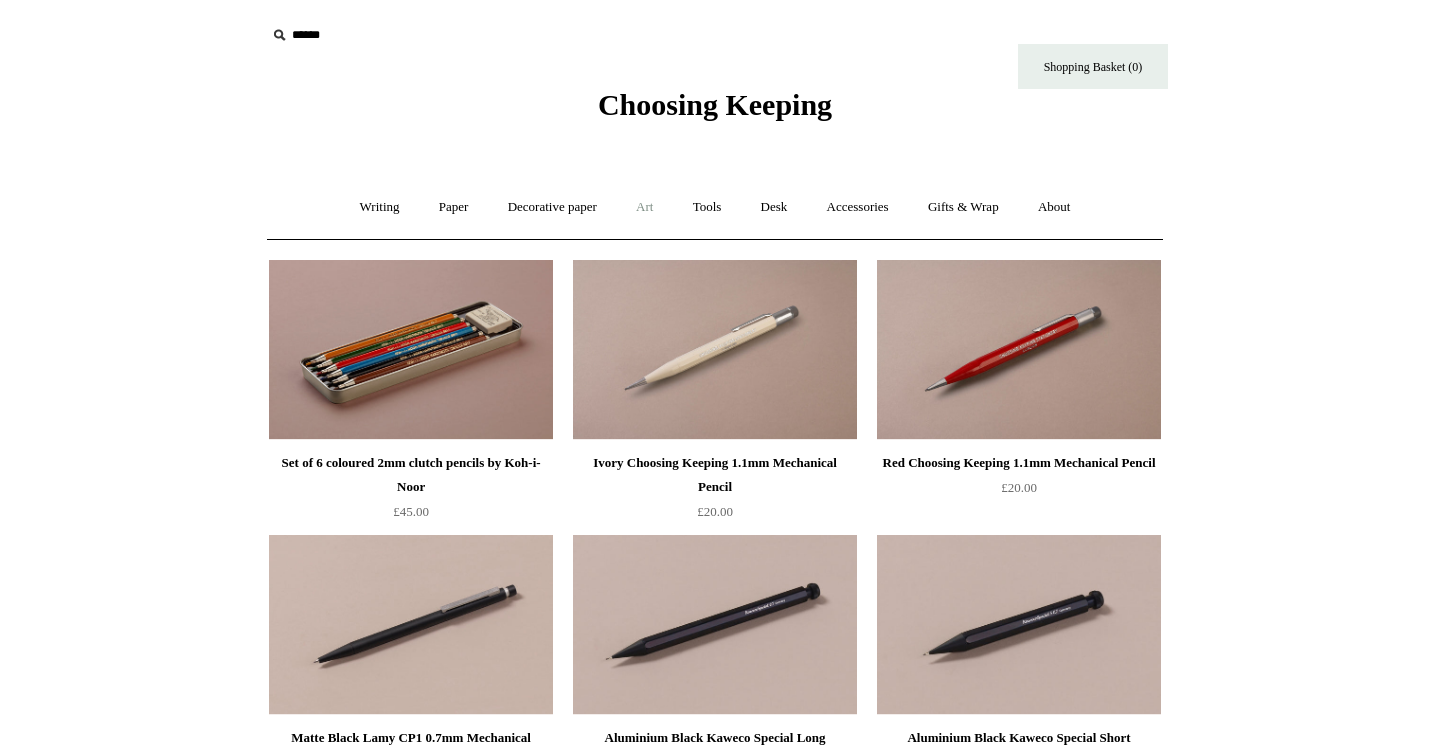 click on "Art +" at bounding box center (644, 207) 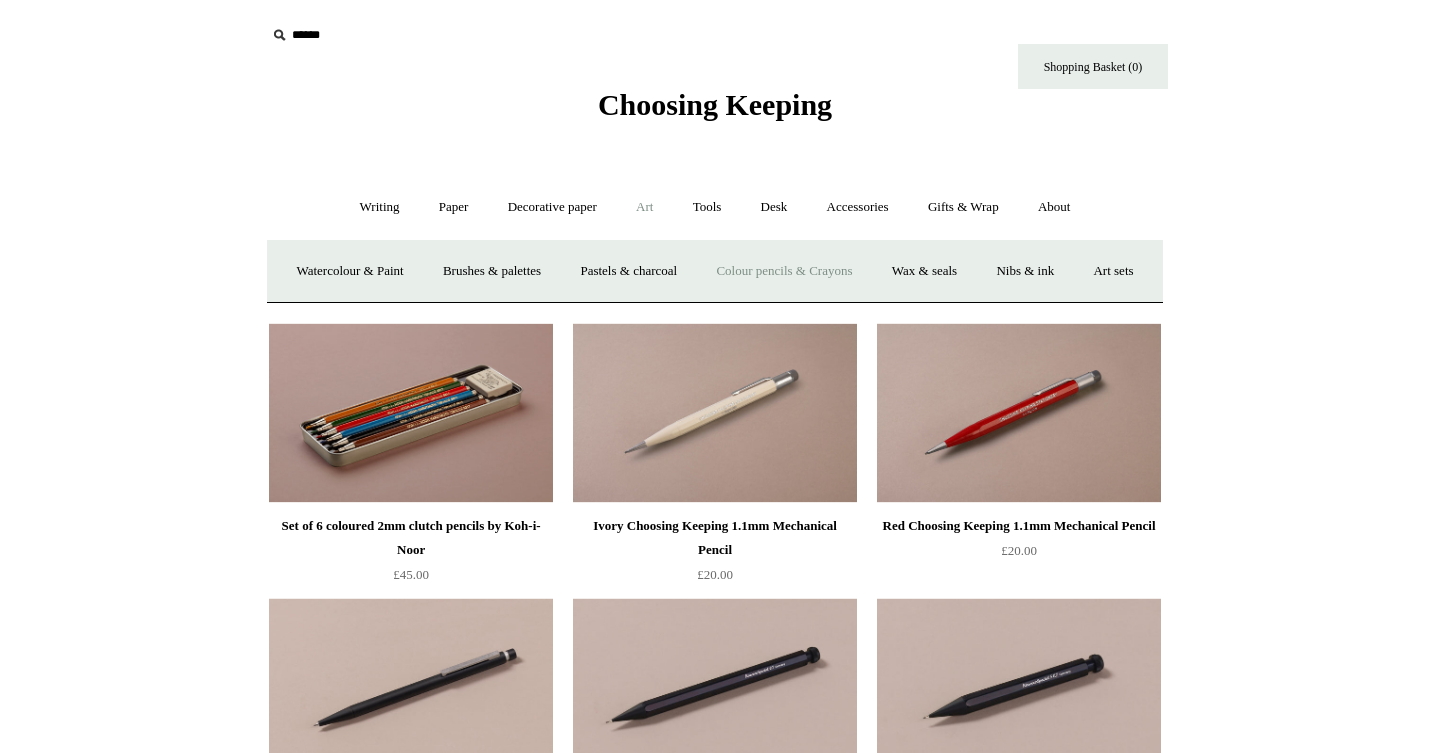 click on "Colour pencils & Crayons" at bounding box center [784, 271] 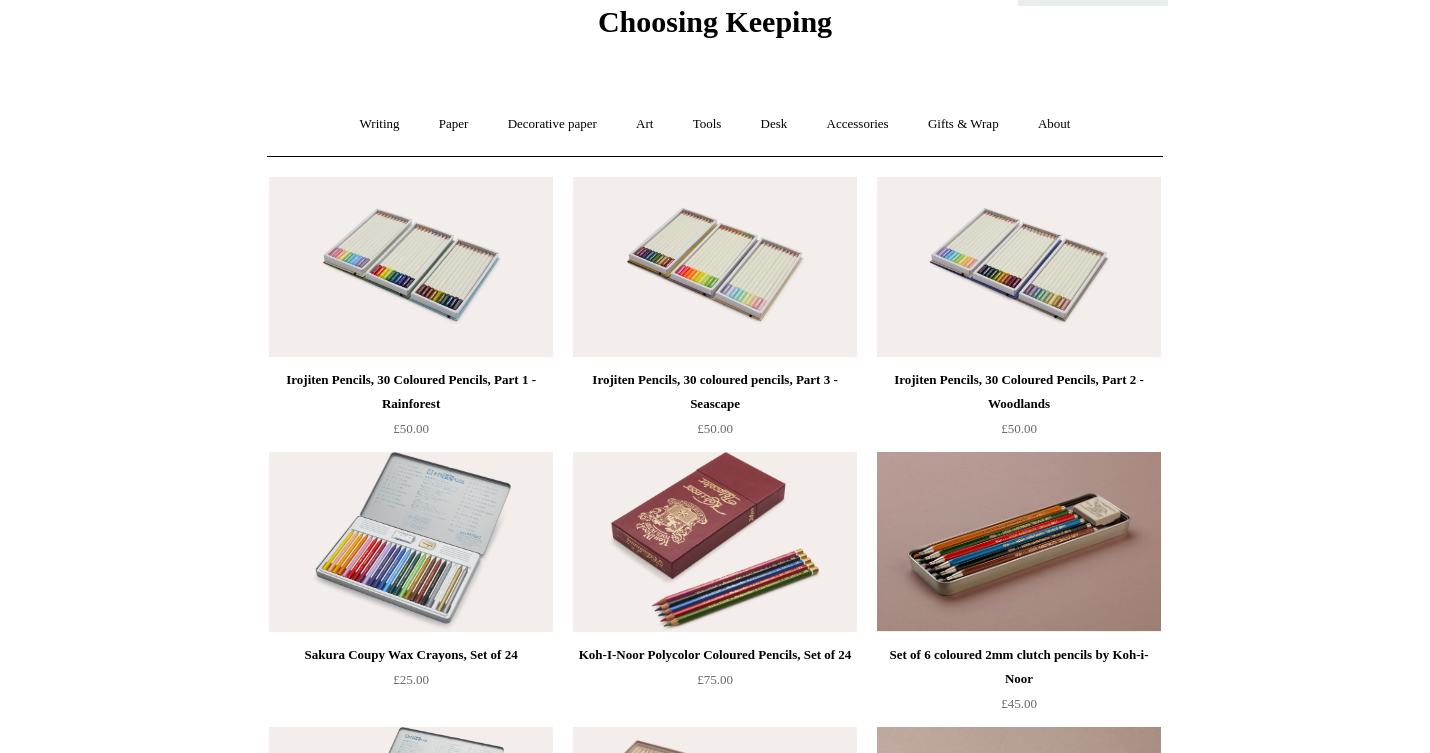 scroll, scrollTop: 0, scrollLeft: 0, axis: both 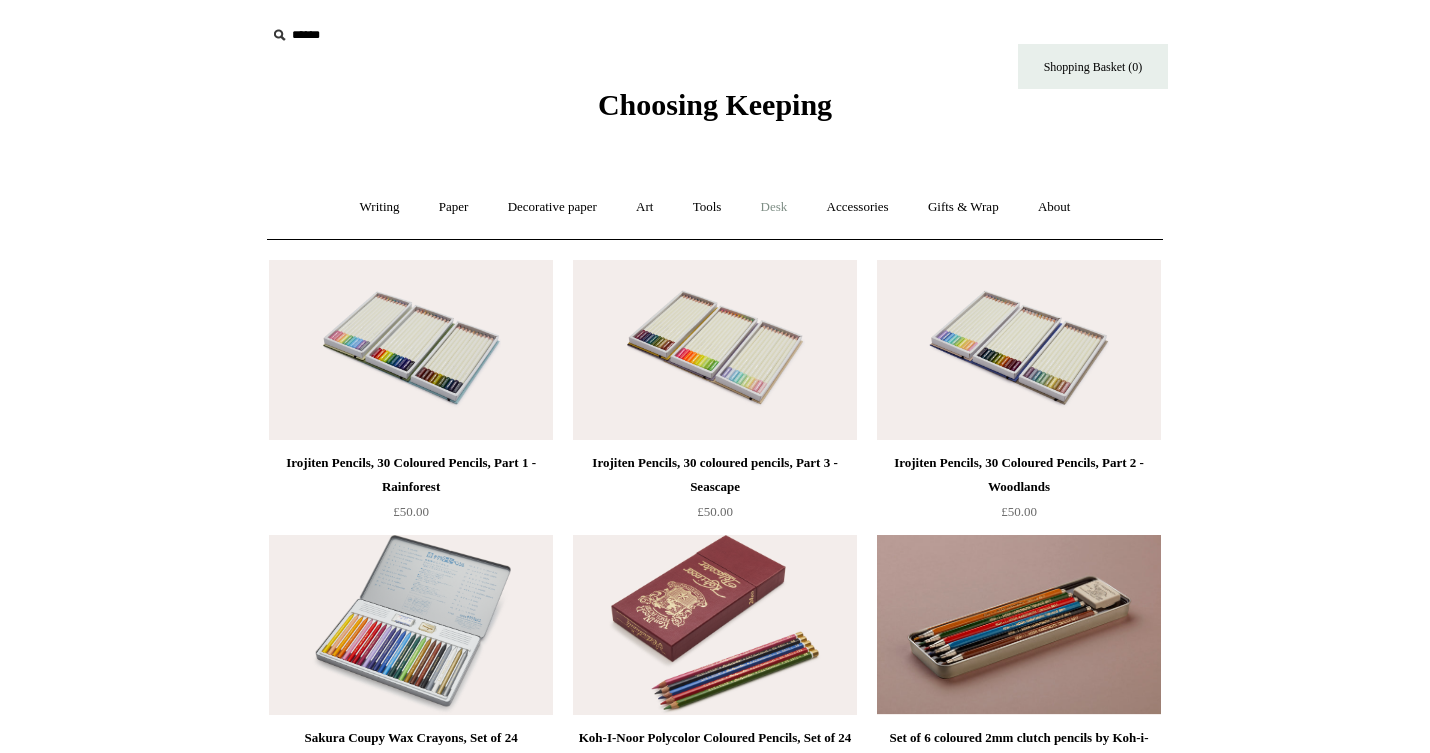 click on "Desk +" at bounding box center (774, 207) 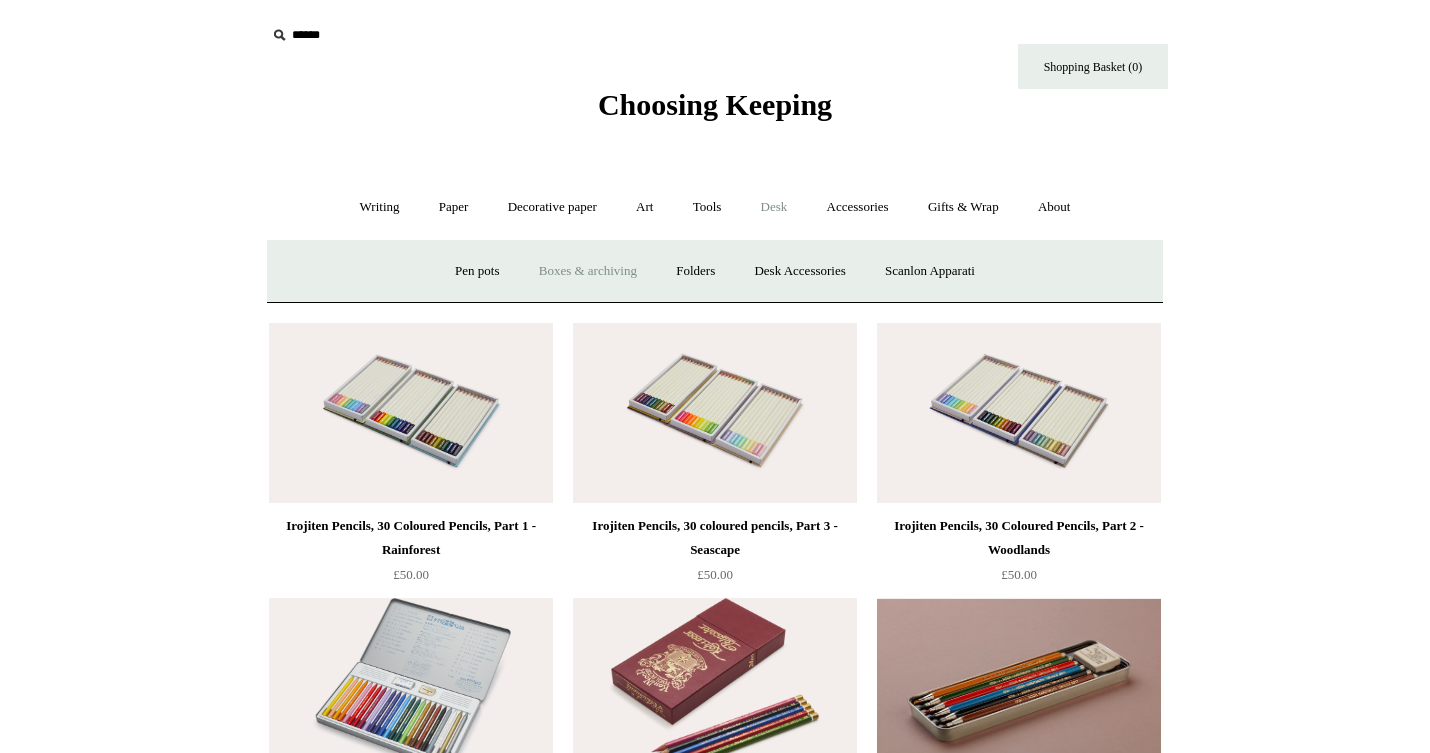click on "Boxes & archiving" at bounding box center (588, 271) 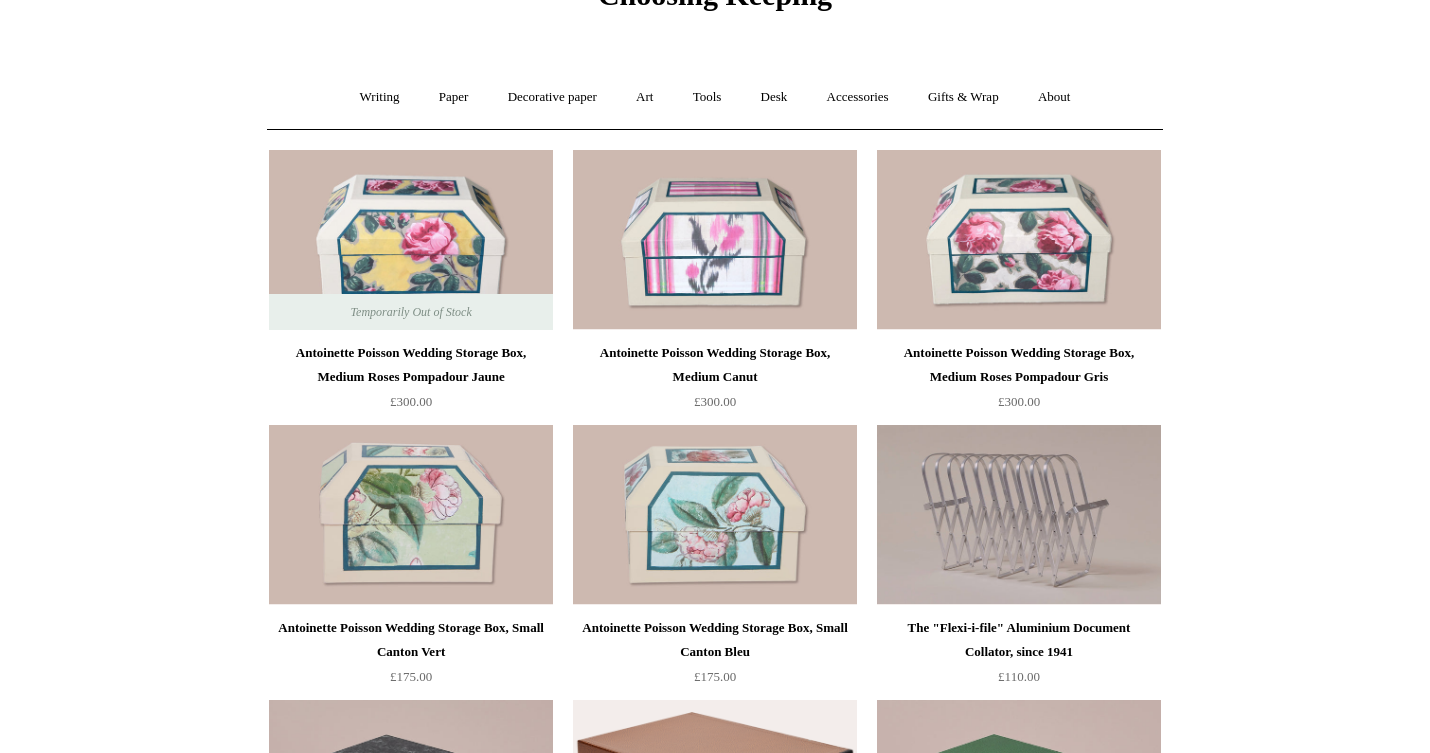 scroll, scrollTop: 0, scrollLeft: 0, axis: both 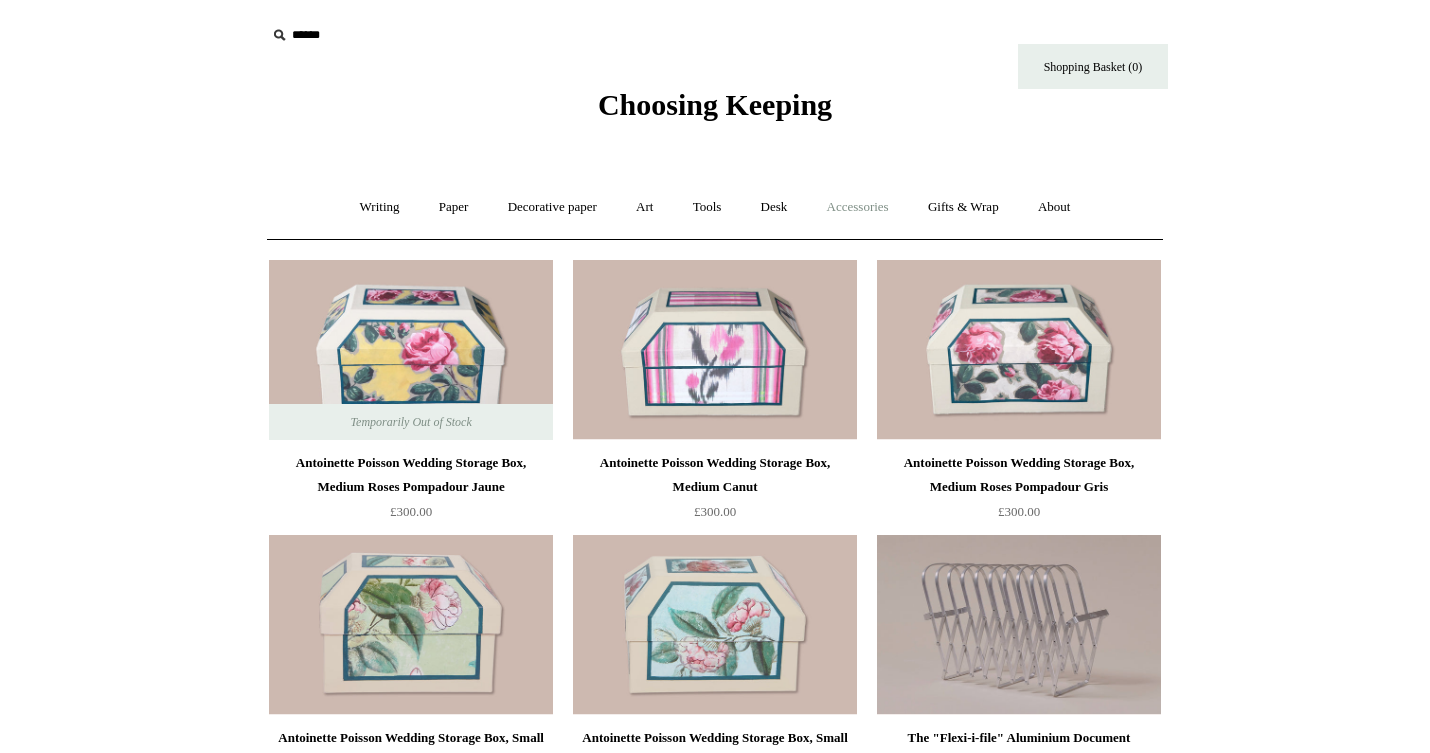click on "Accessories +" at bounding box center [858, 207] 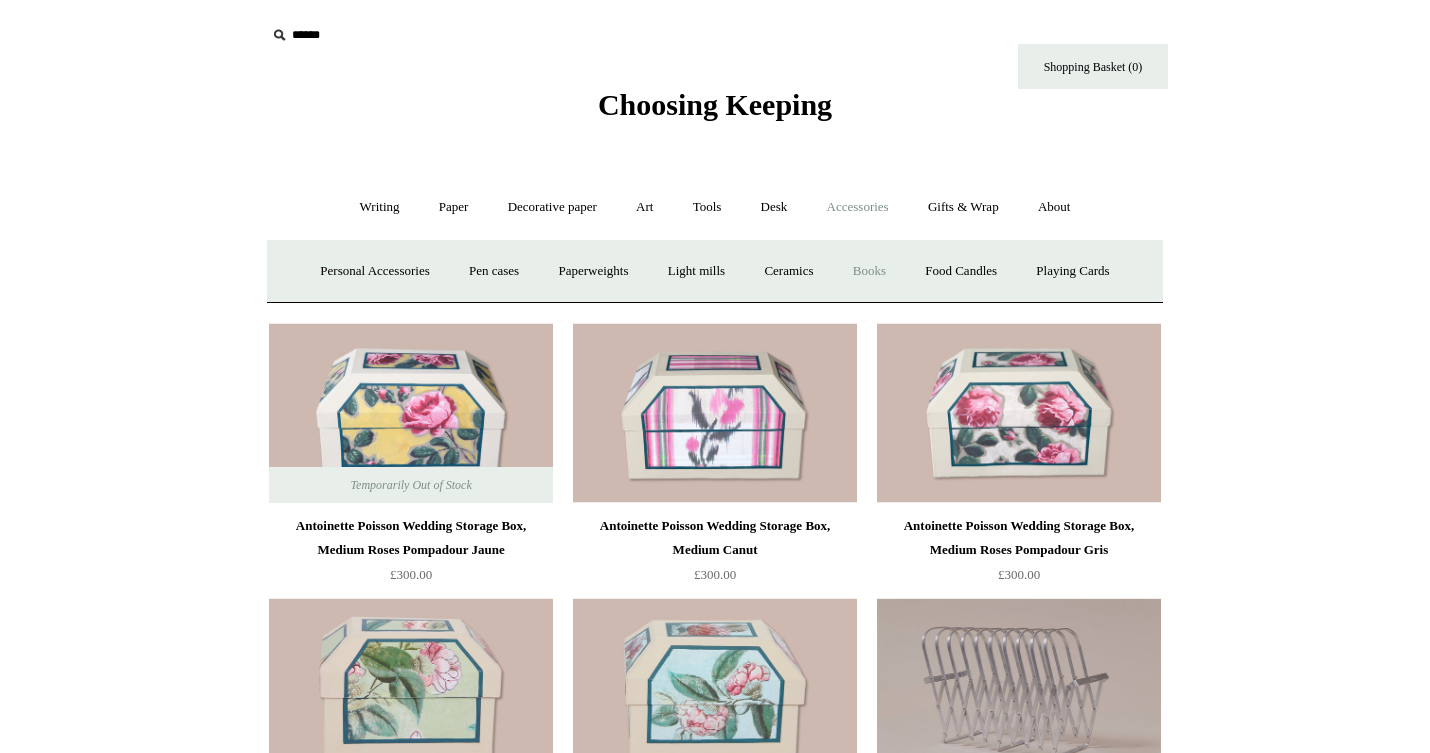 click on "Books" at bounding box center (869, 271) 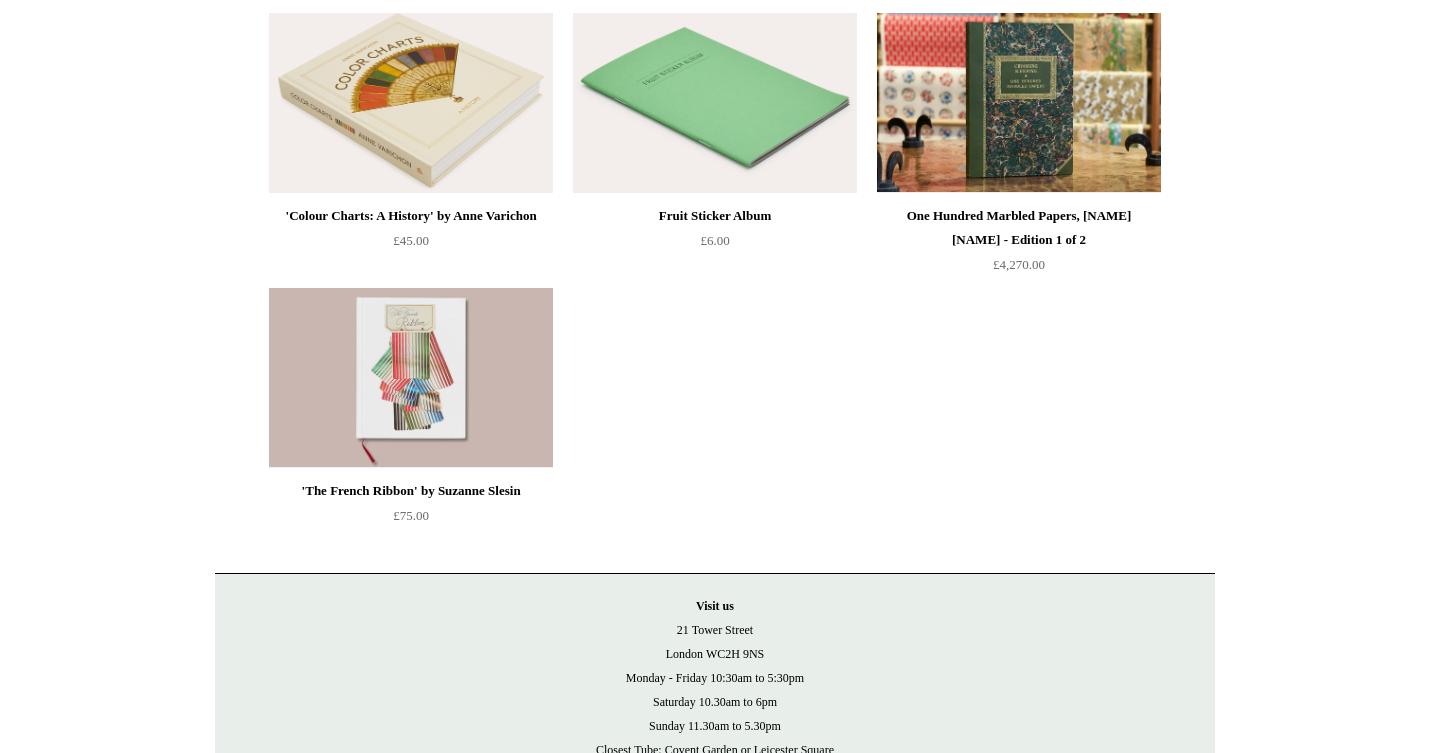 scroll, scrollTop: 516, scrollLeft: 0, axis: vertical 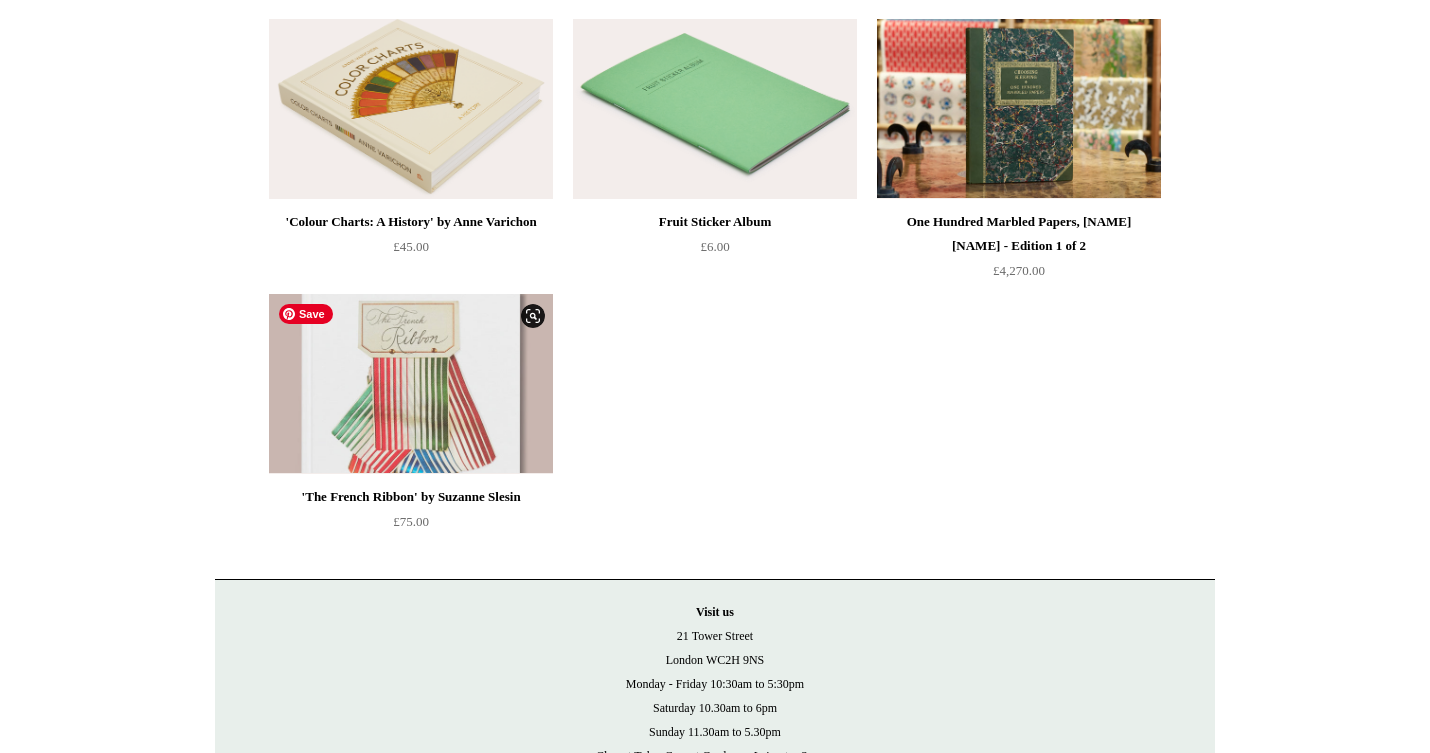 click at bounding box center (411, 384) 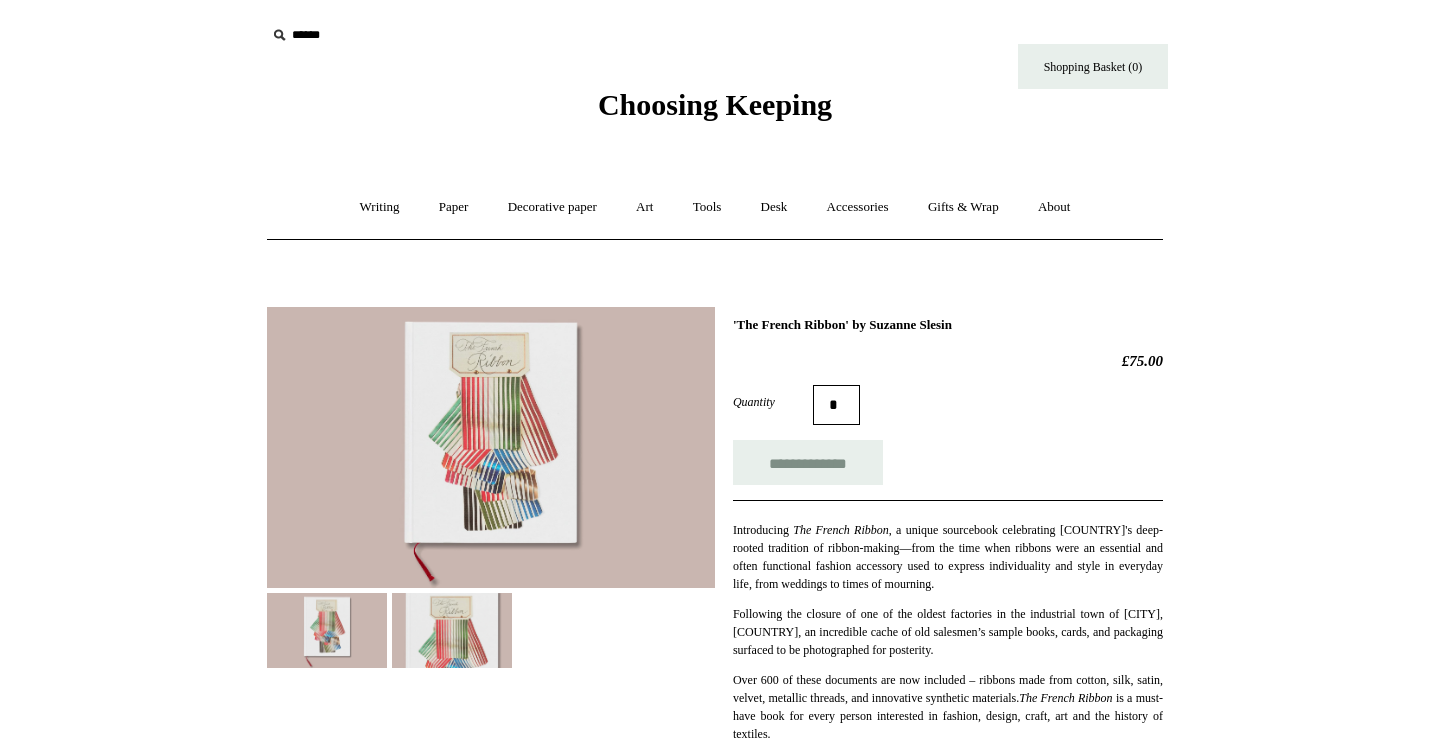scroll, scrollTop: 0, scrollLeft: 0, axis: both 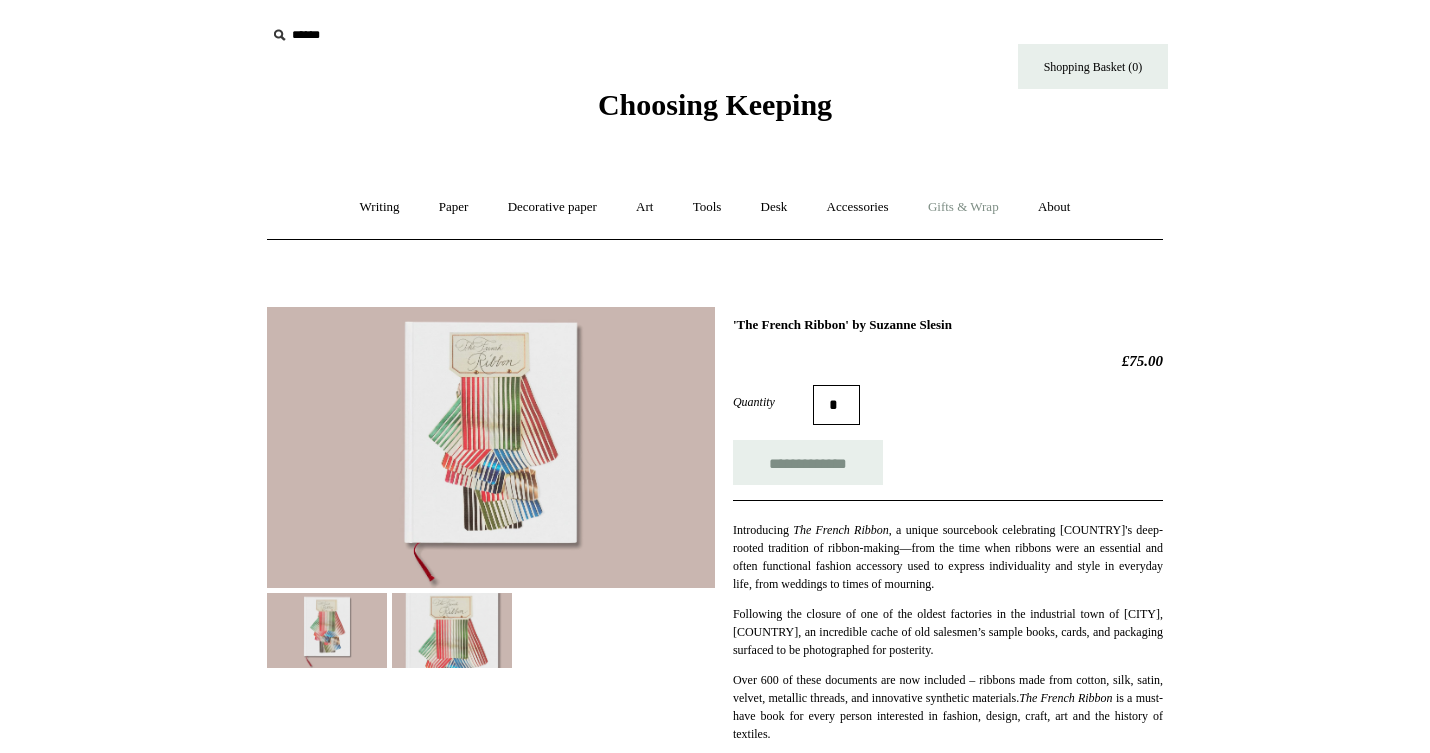 click on "Gifts & Wrap +" at bounding box center (963, 207) 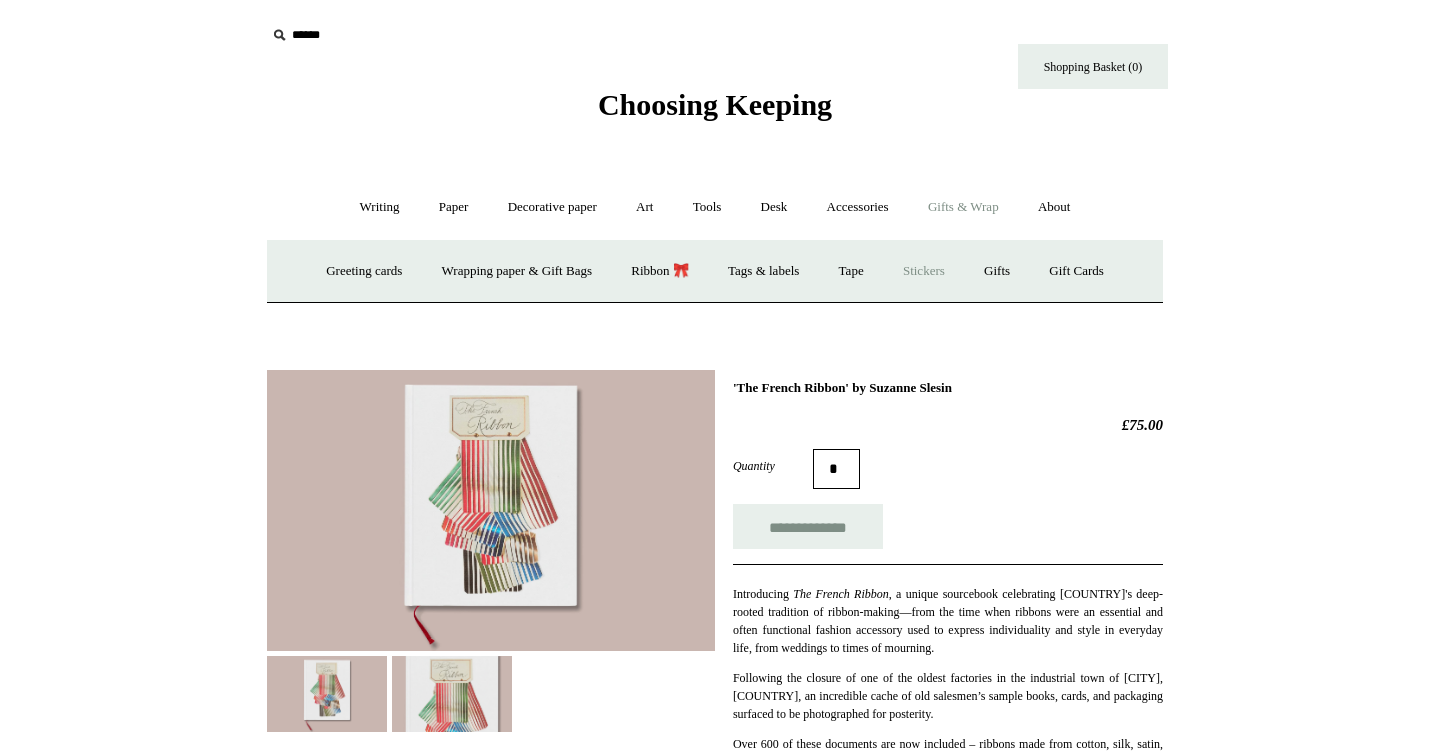 click on "Stickers" at bounding box center [924, 271] 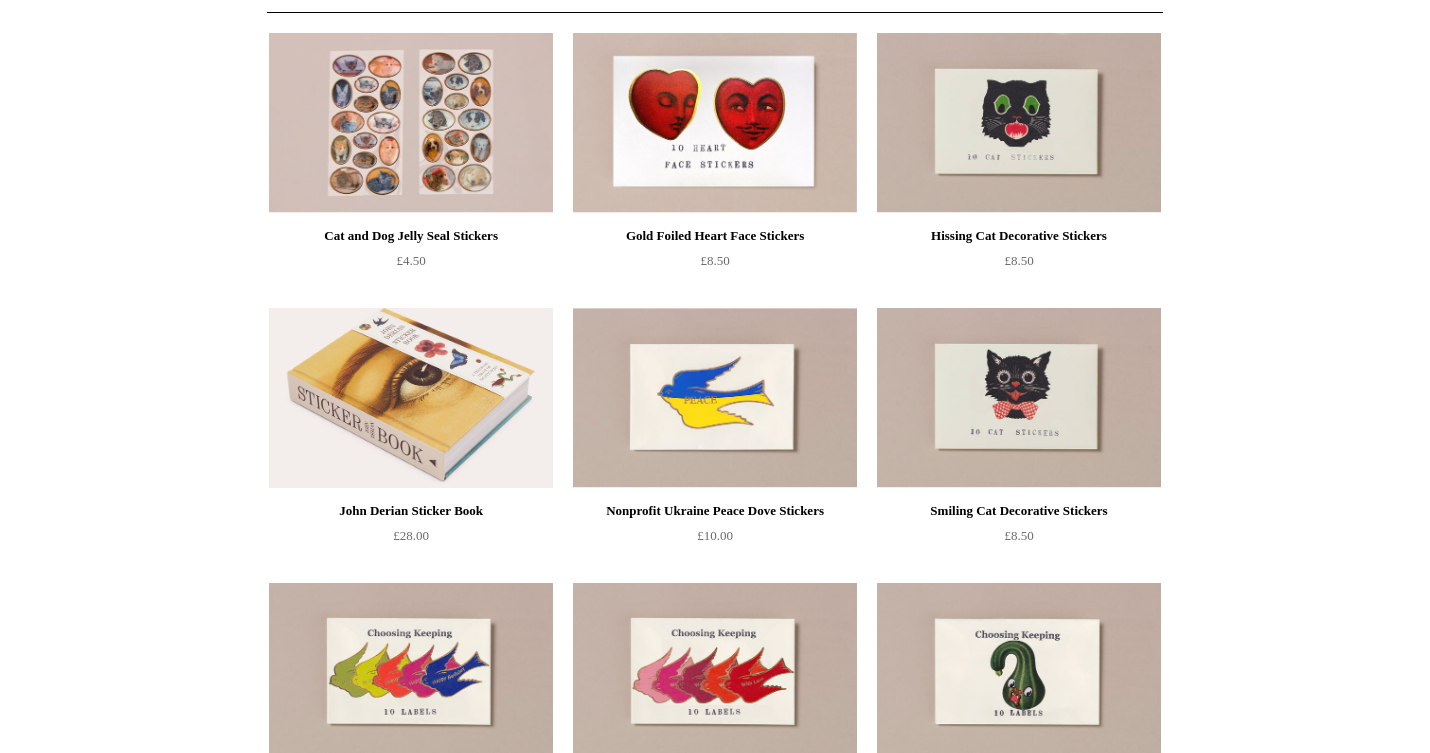 scroll, scrollTop: 0, scrollLeft: 0, axis: both 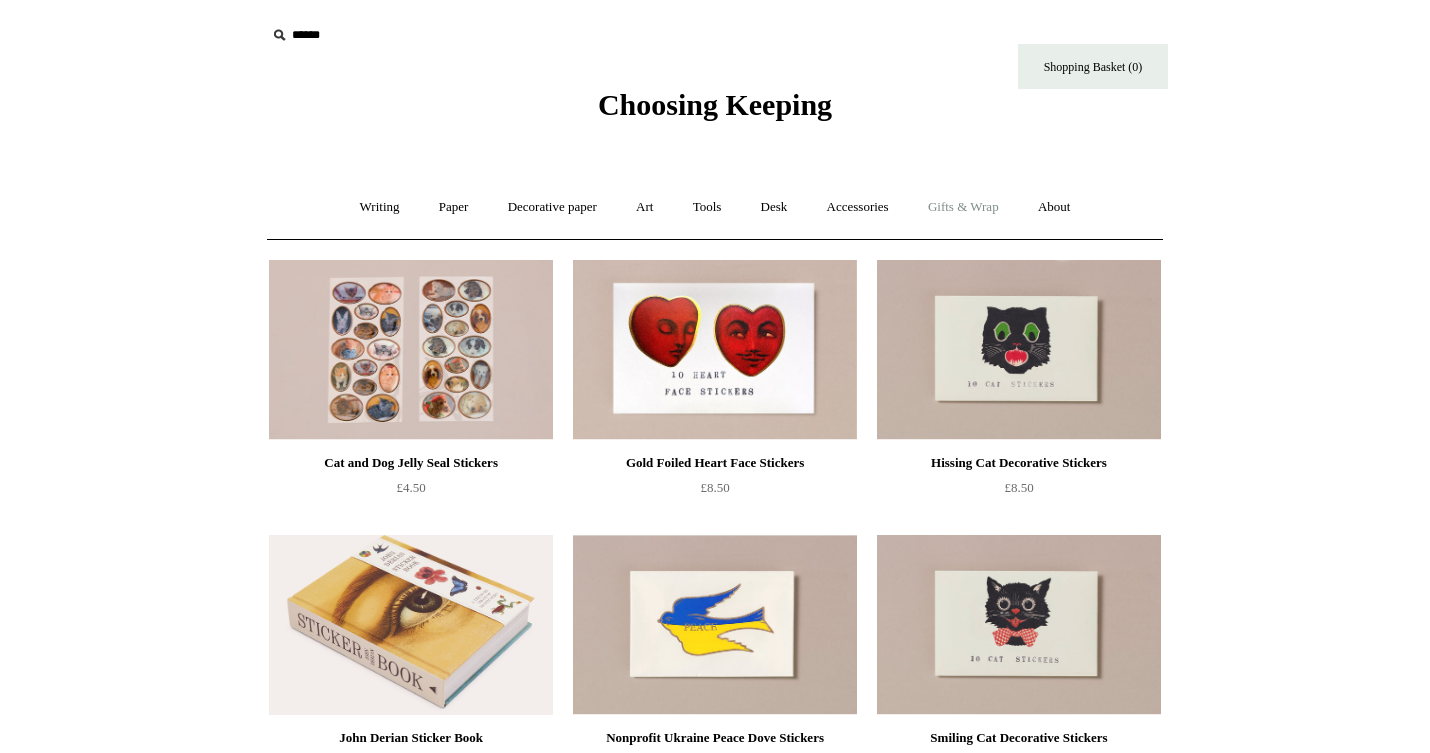 click on "Gifts & Wrap +" at bounding box center [963, 207] 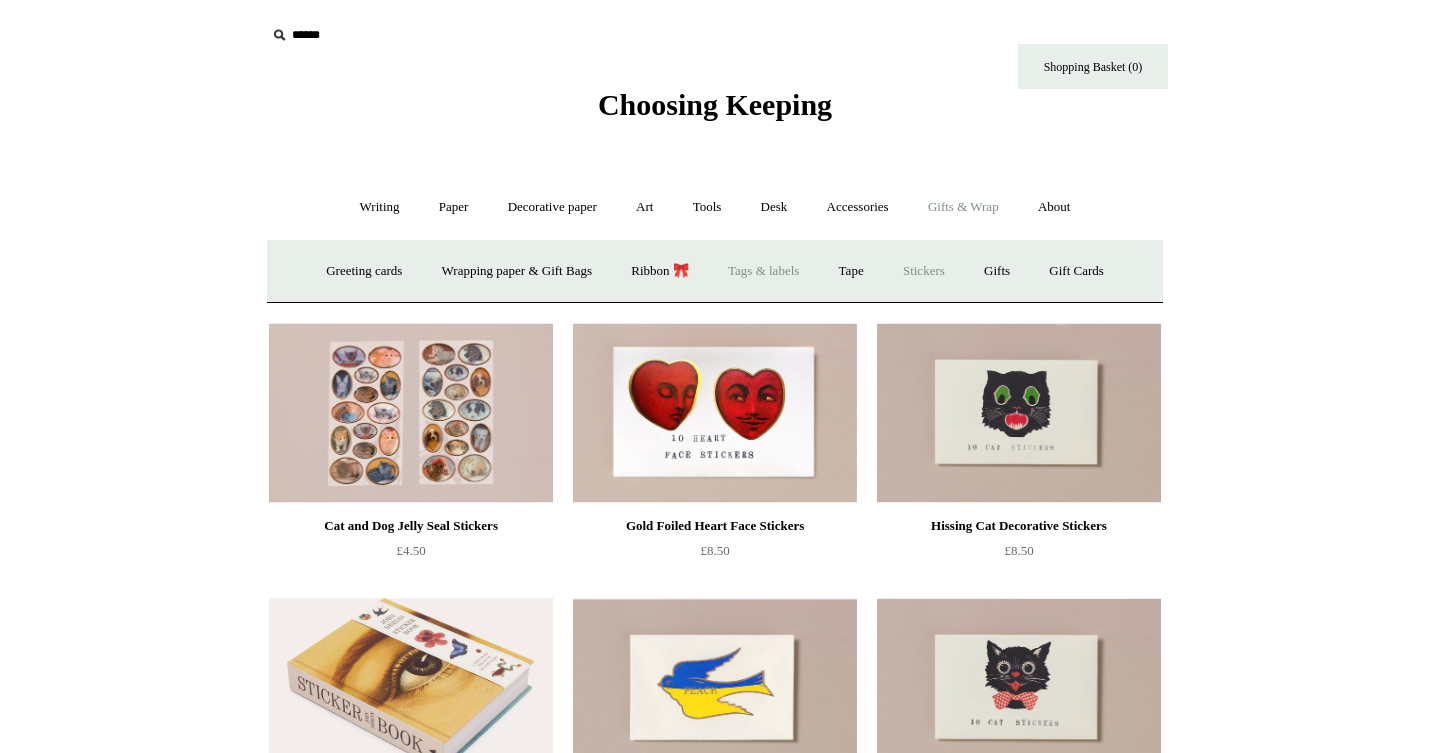 click on "Tags & labels" at bounding box center [763, 271] 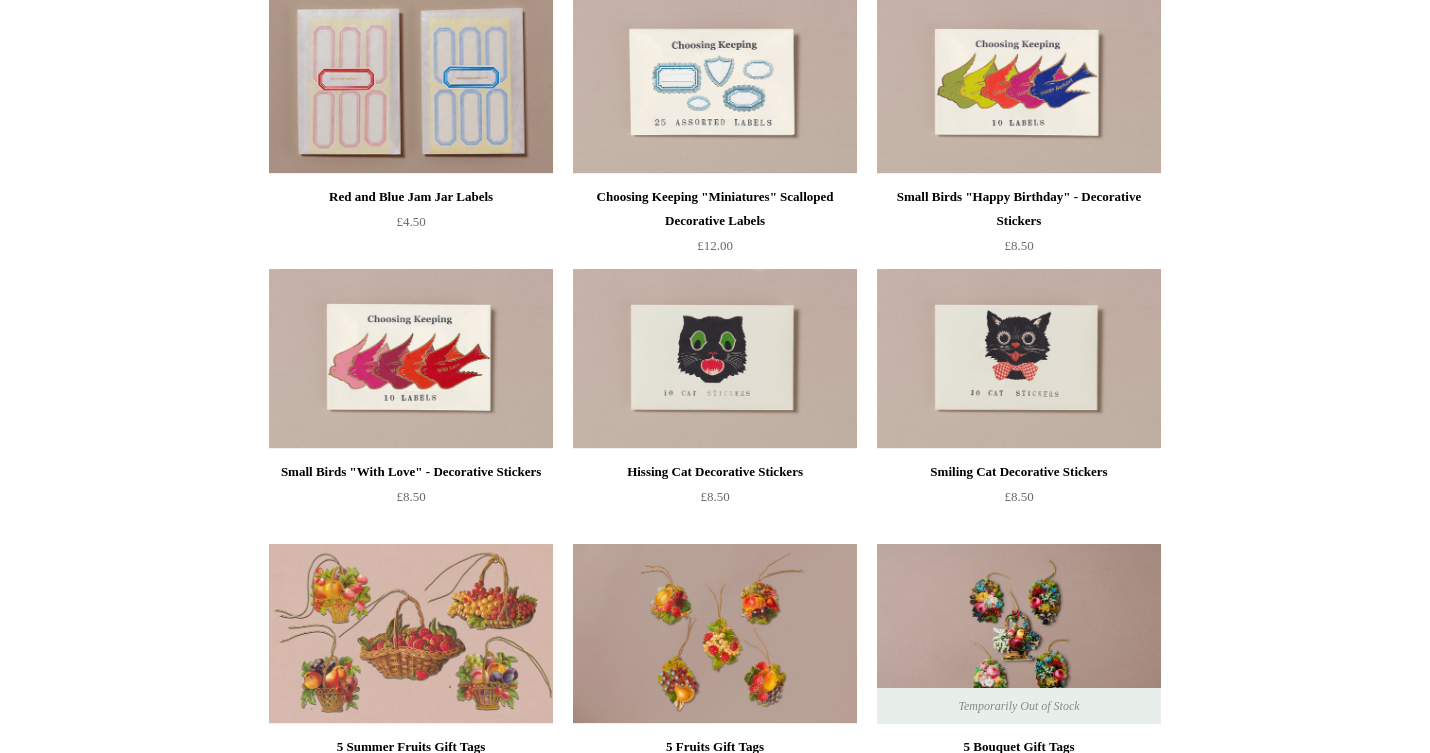 scroll, scrollTop: 0, scrollLeft: 0, axis: both 